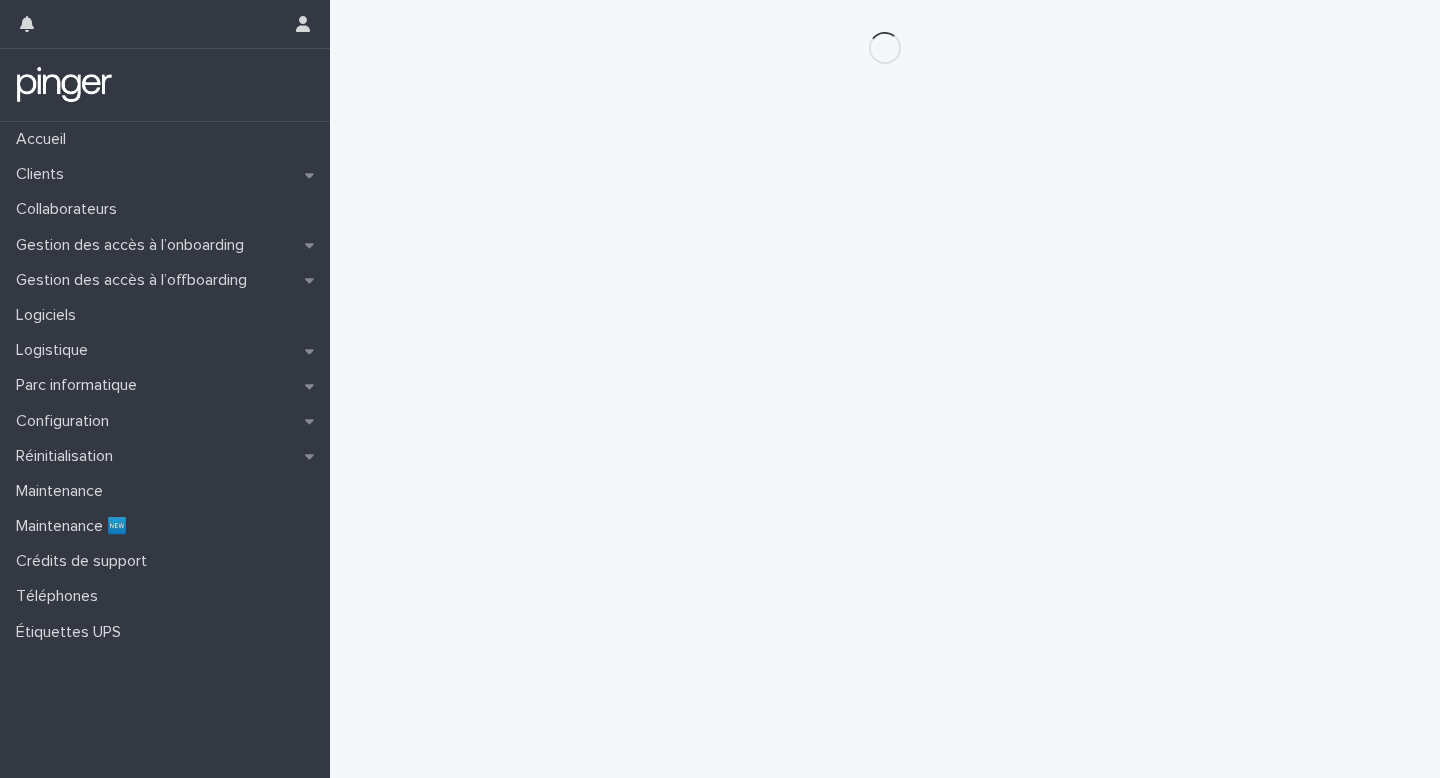 scroll, scrollTop: 0, scrollLeft: 0, axis: both 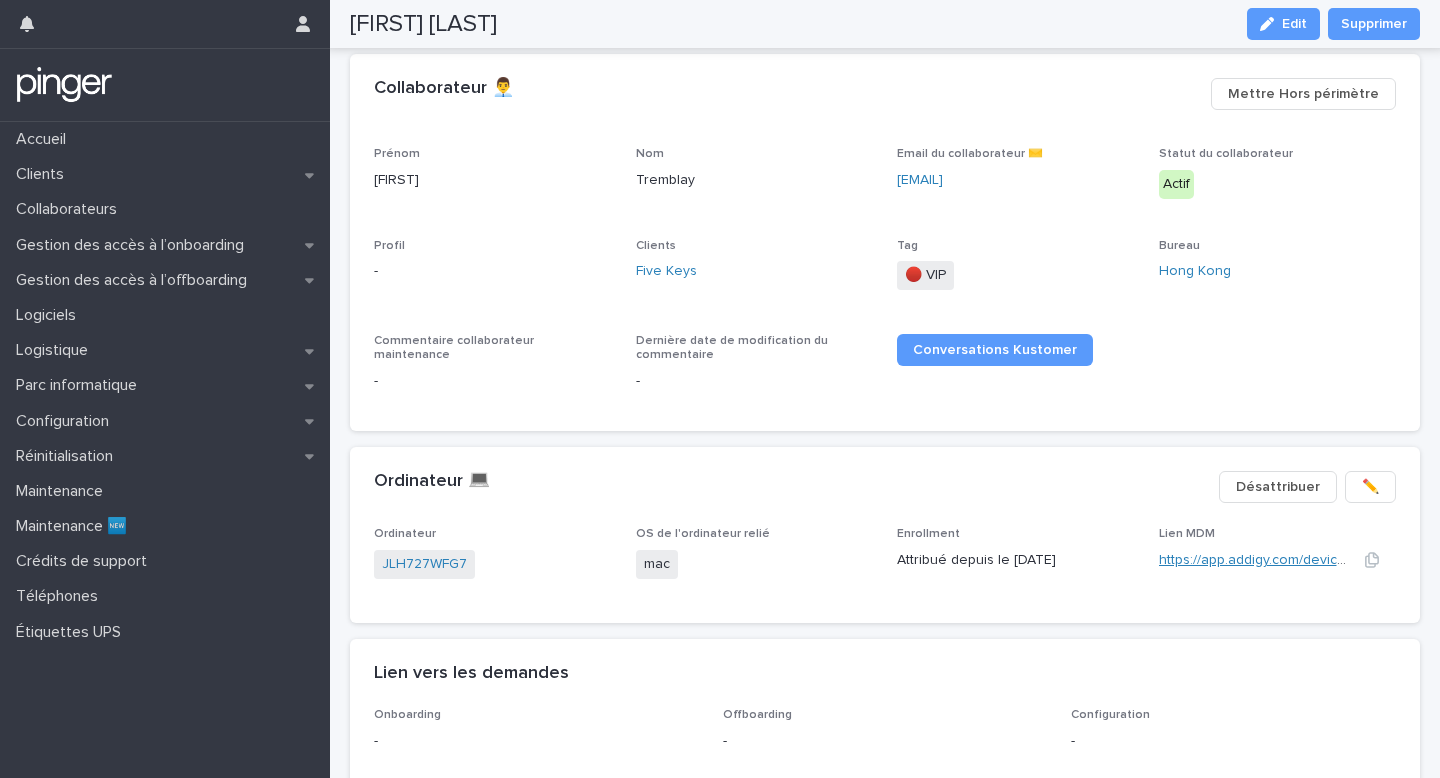 click on "https://app.addigy.com/devices/041f4961-f782-4e9e-8840-7d52ba433929" at bounding box center [1394, 560] 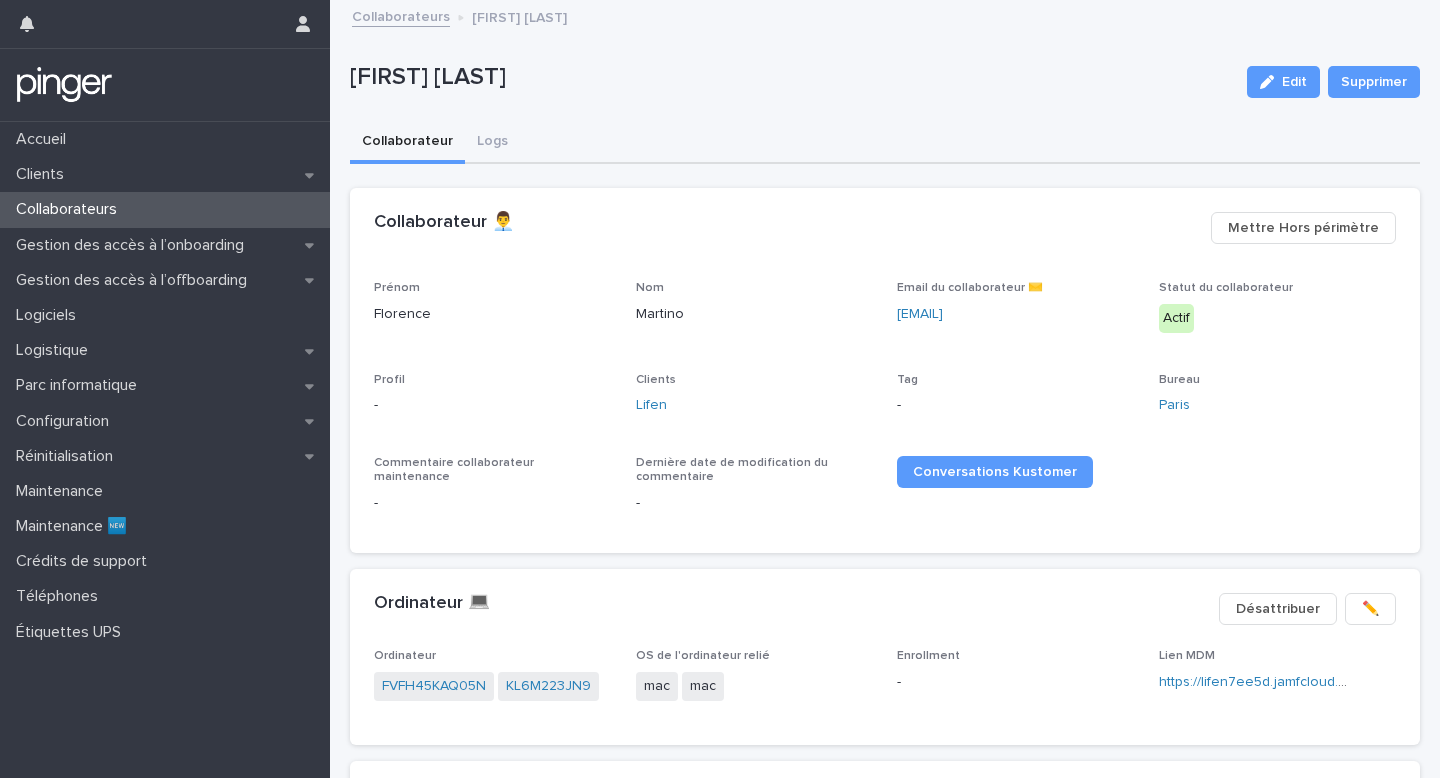 scroll, scrollTop: 0, scrollLeft: 0, axis: both 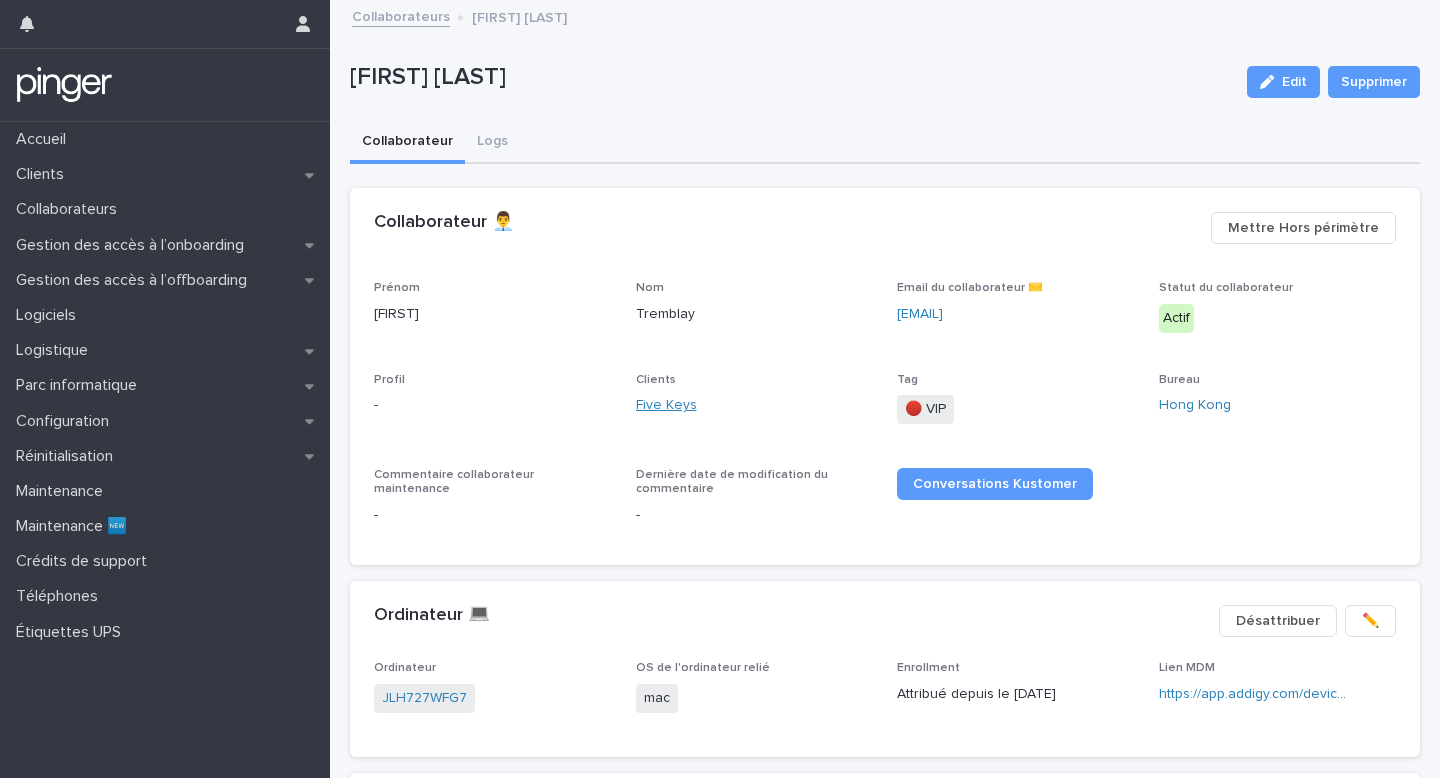 click on "Five Keys" at bounding box center [666, 405] 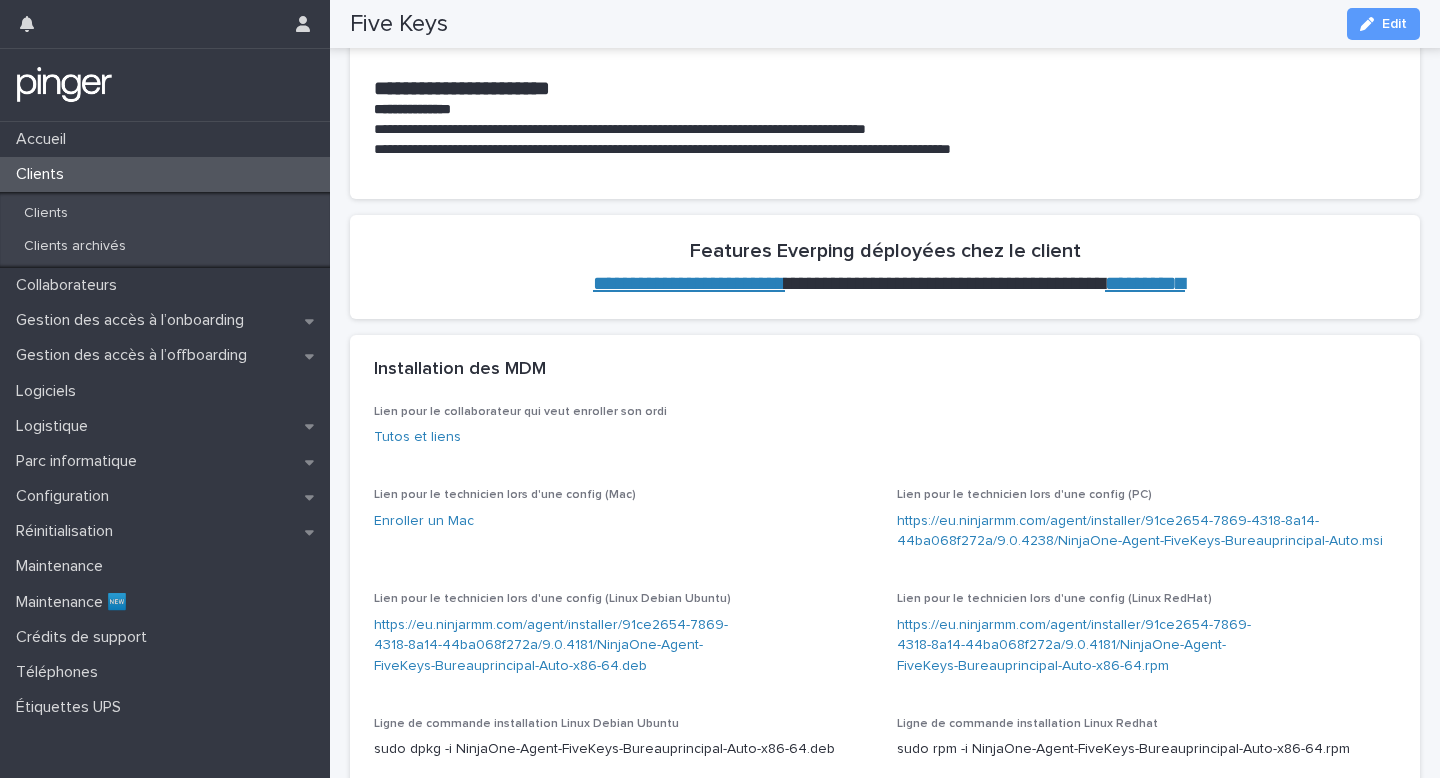 scroll, scrollTop: 2124, scrollLeft: 0, axis: vertical 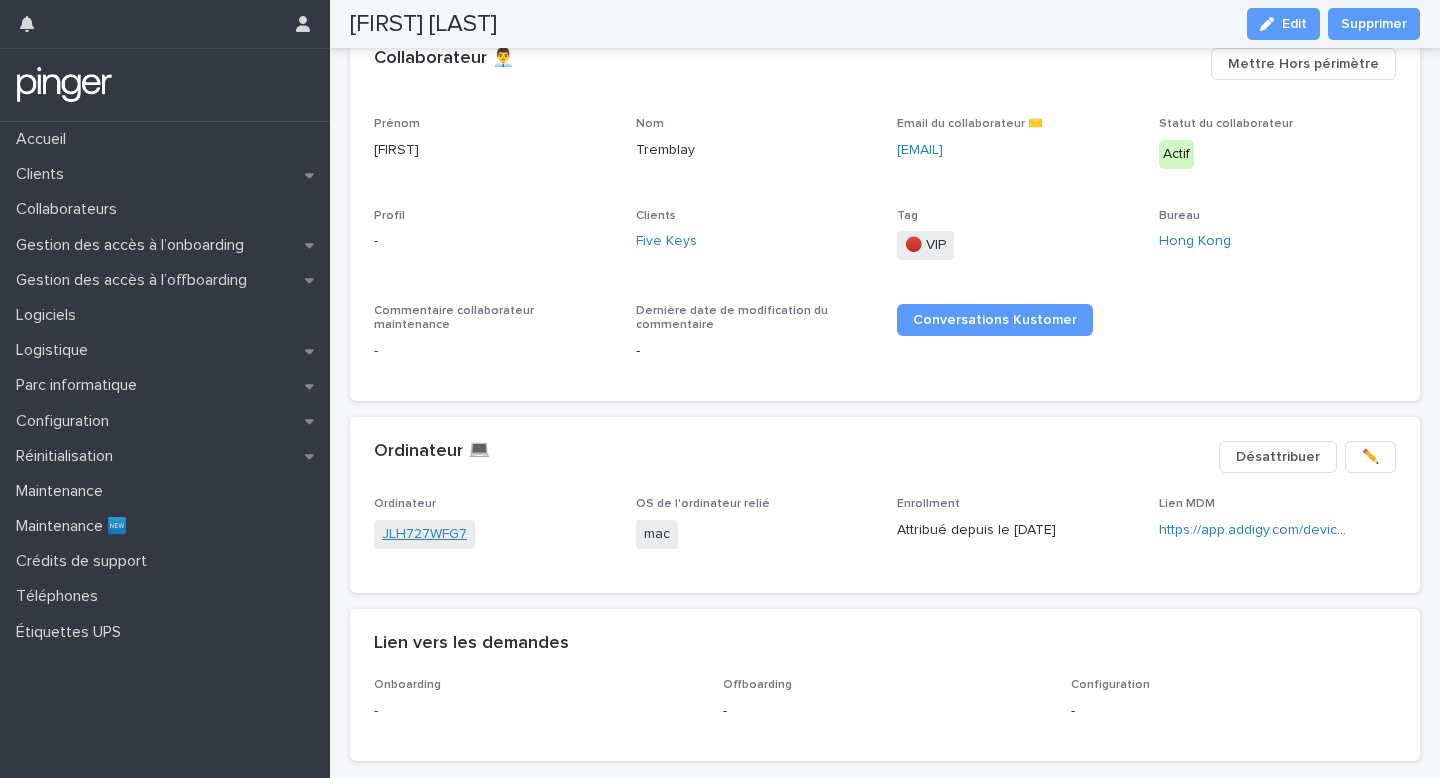 click on "JLH727WFG7" at bounding box center (424, 534) 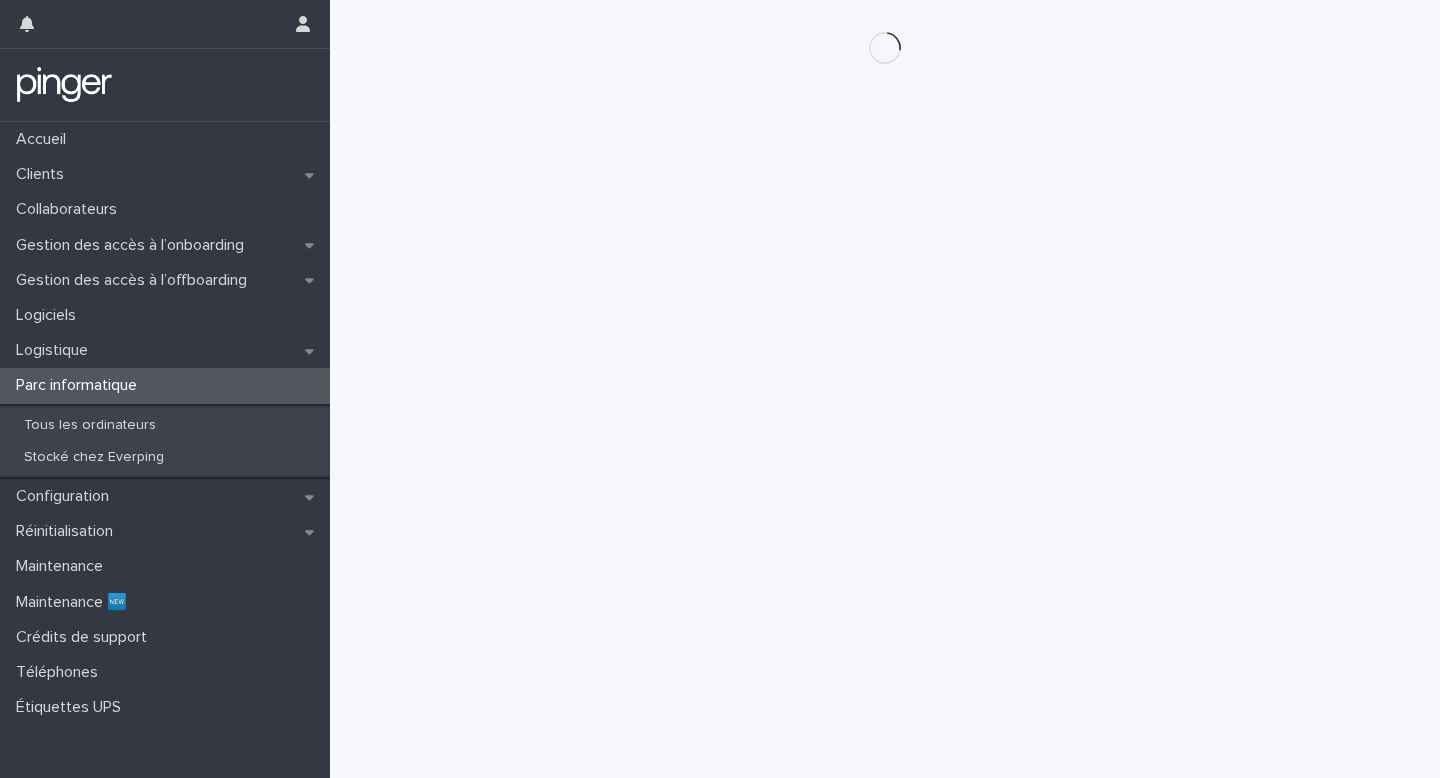 scroll, scrollTop: 0, scrollLeft: 0, axis: both 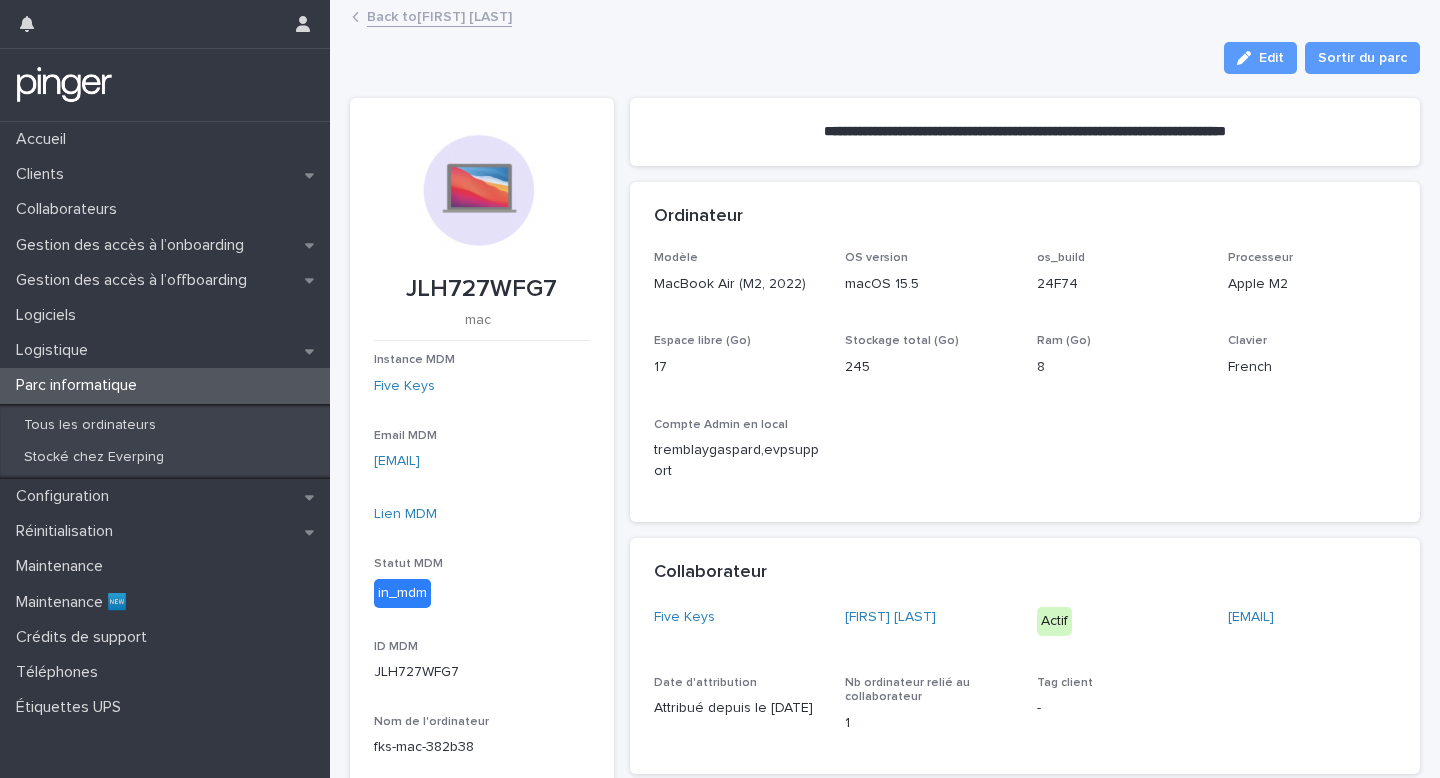 click on "JLH727WFG7" at bounding box center (482, 289) 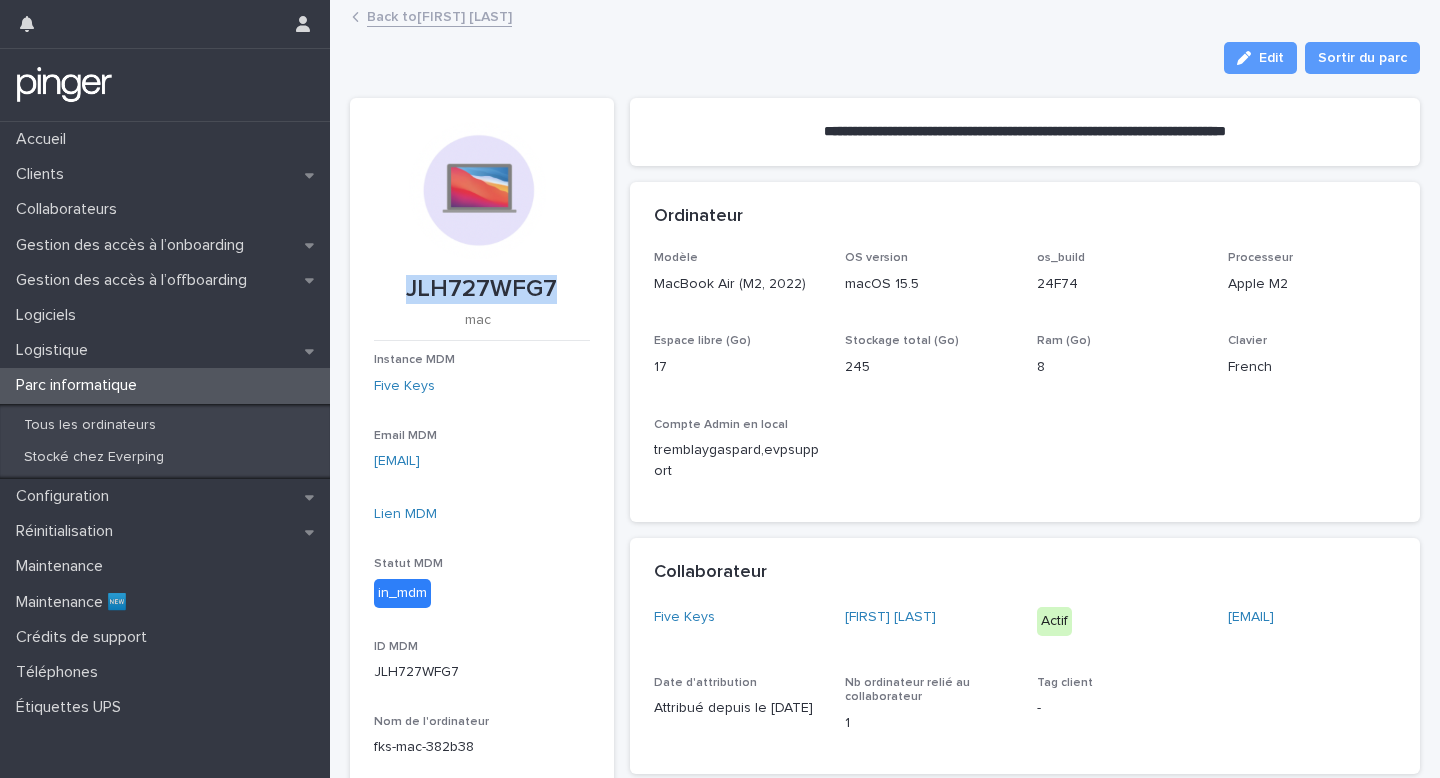 click on "JLH727WFG7" at bounding box center (482, 289) 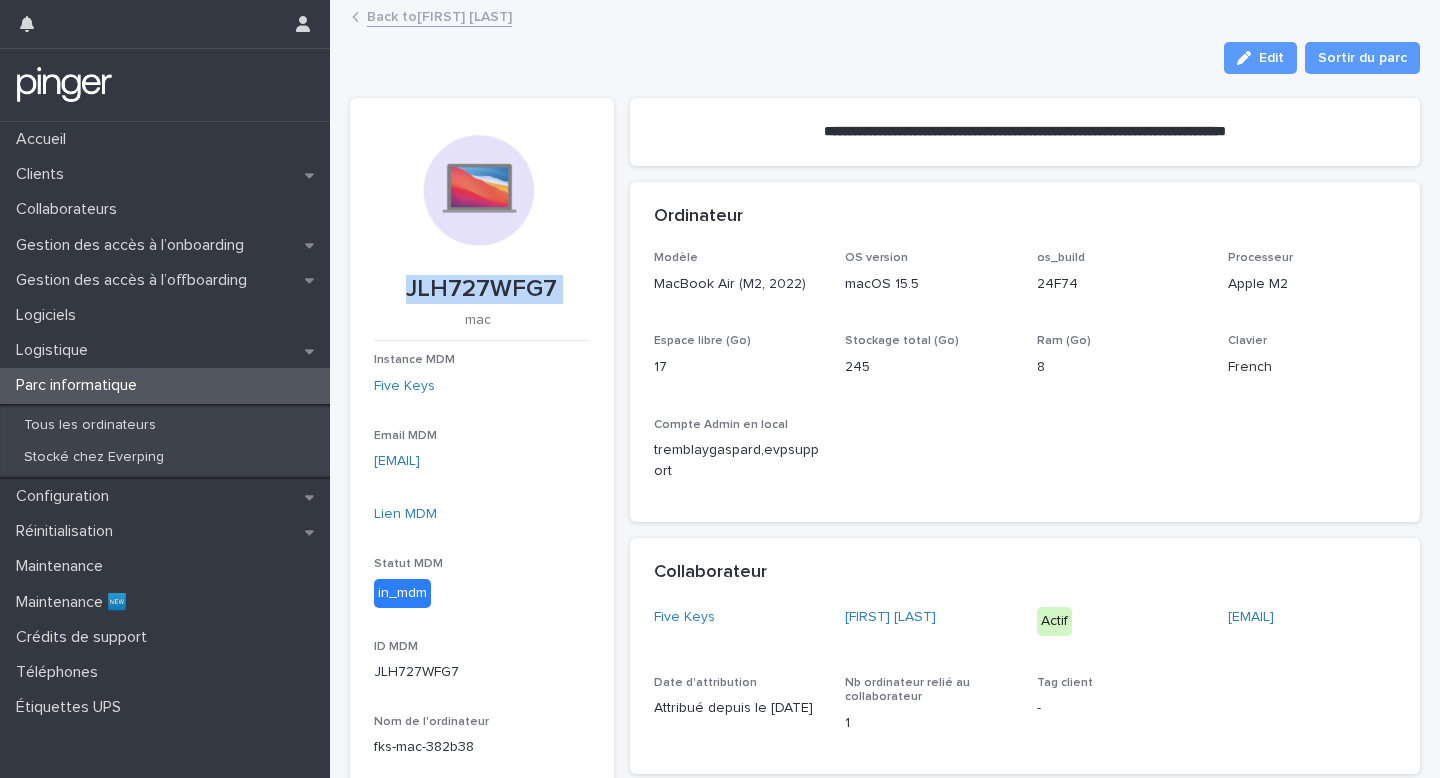 click on "JLH727WFG7" at bounding box center (482, 289) 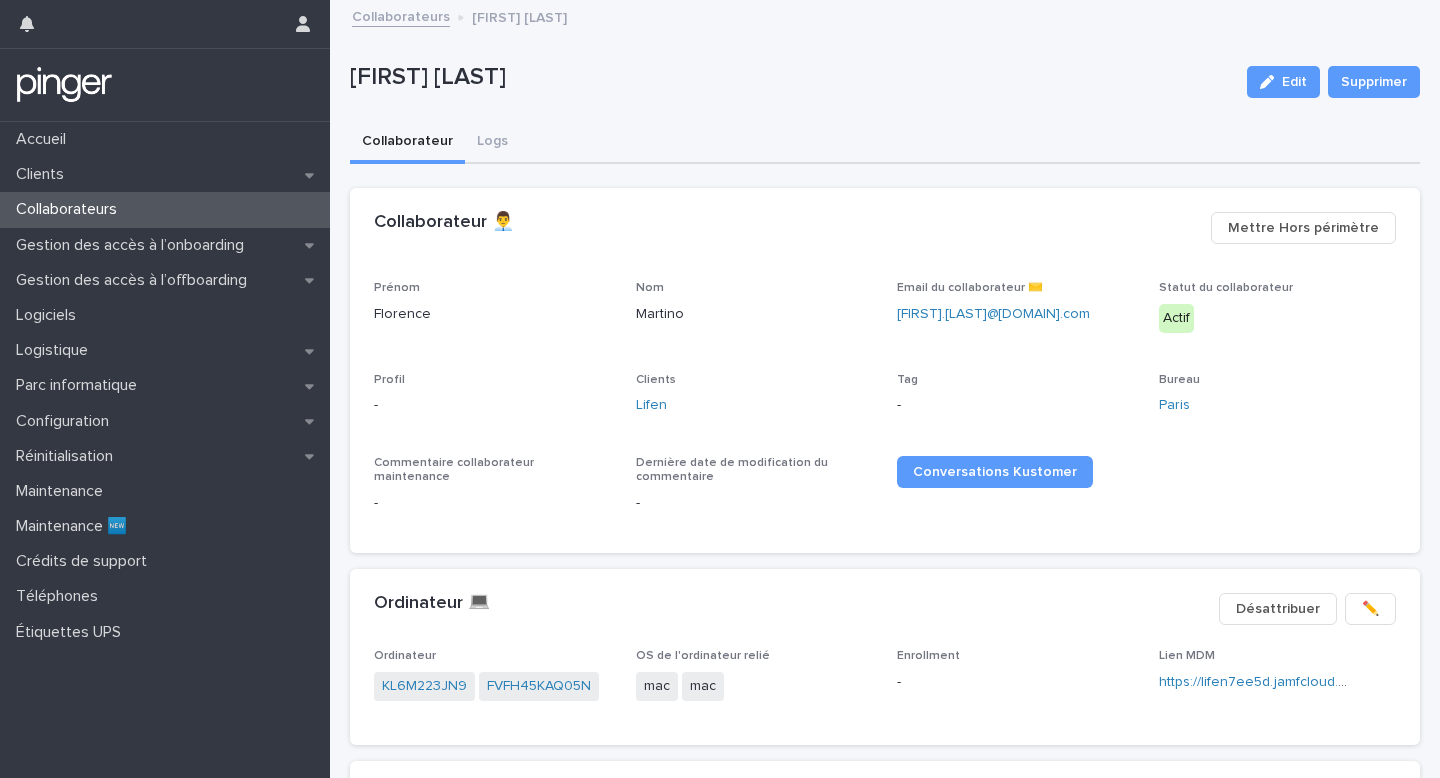 scroll, scrollTop: 0, scrollLeft: 0, axis: both 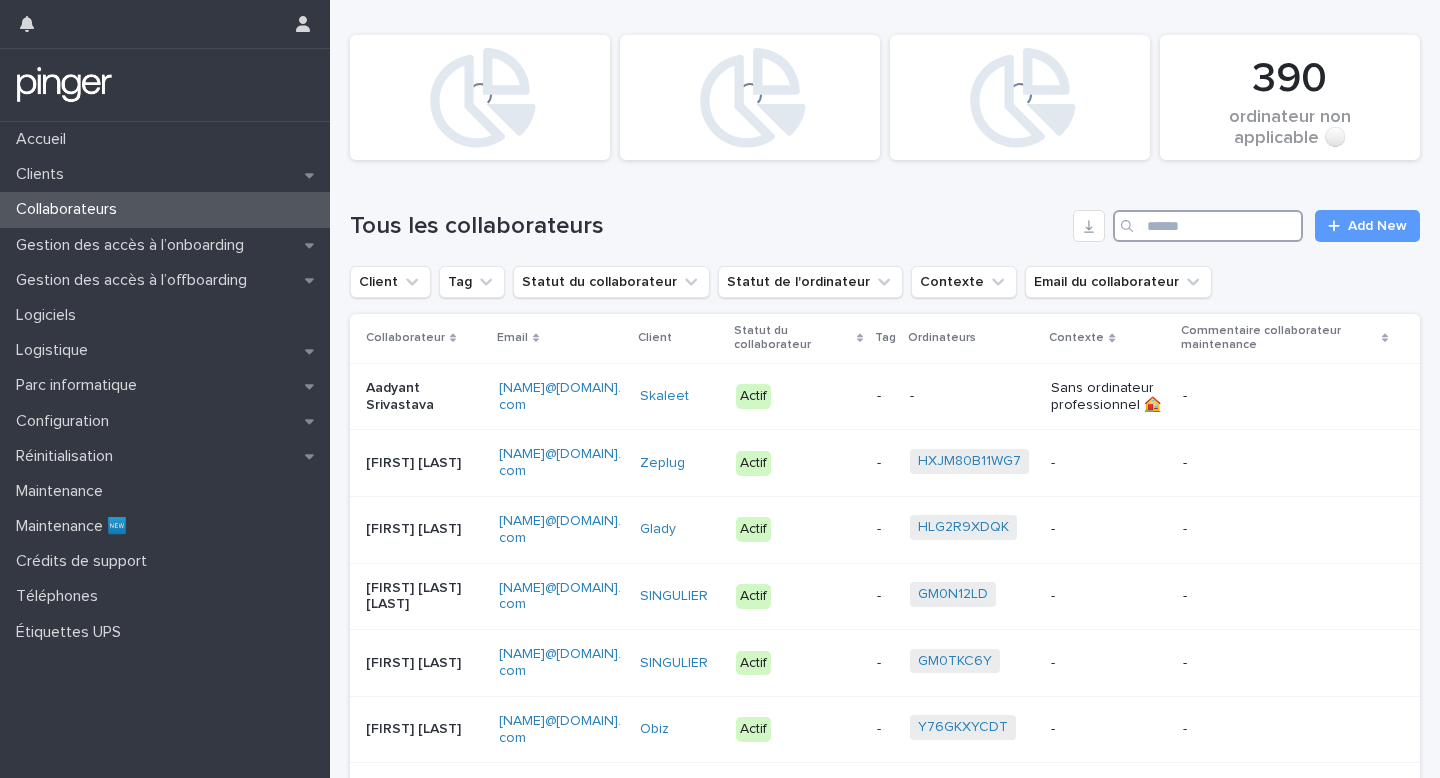 click at bounding box center (1208, 226) 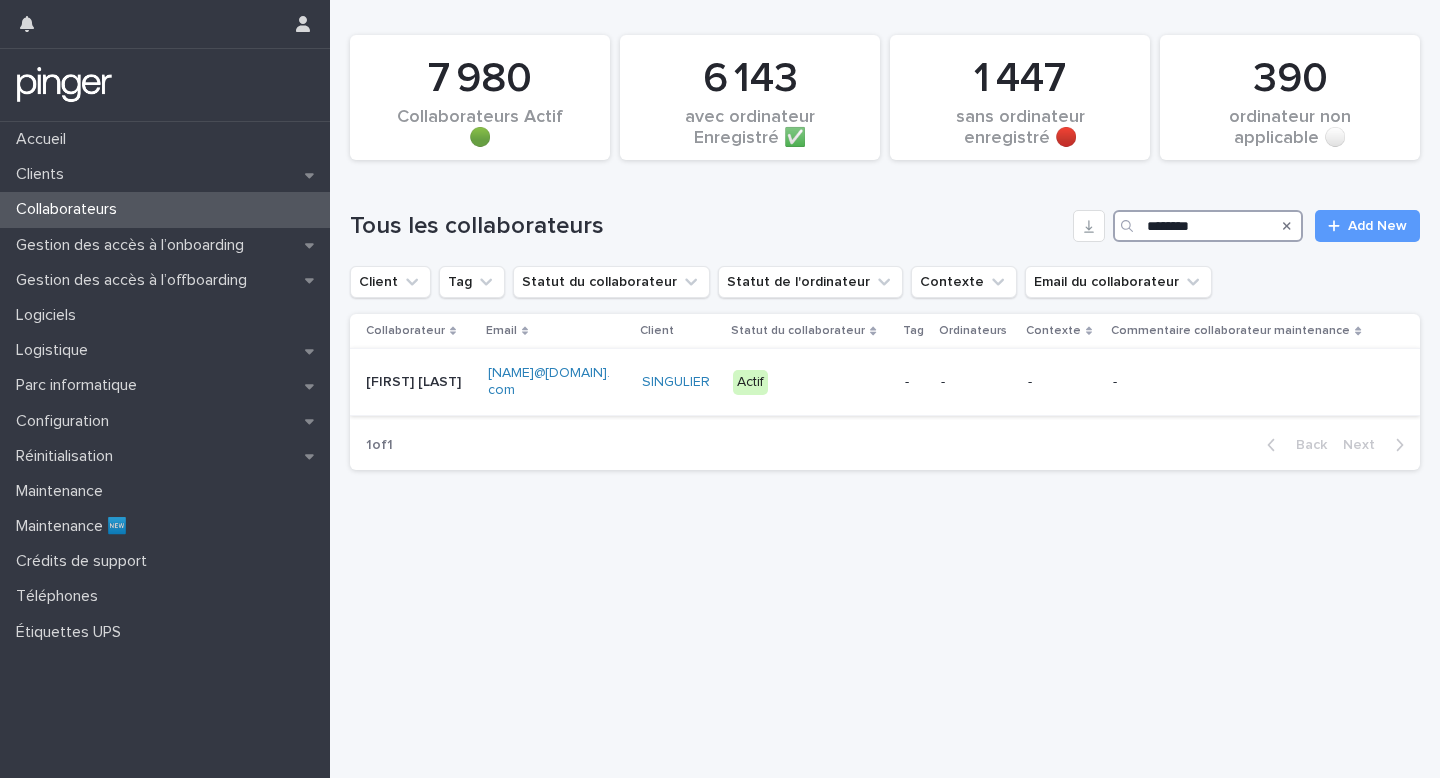 type on "********" 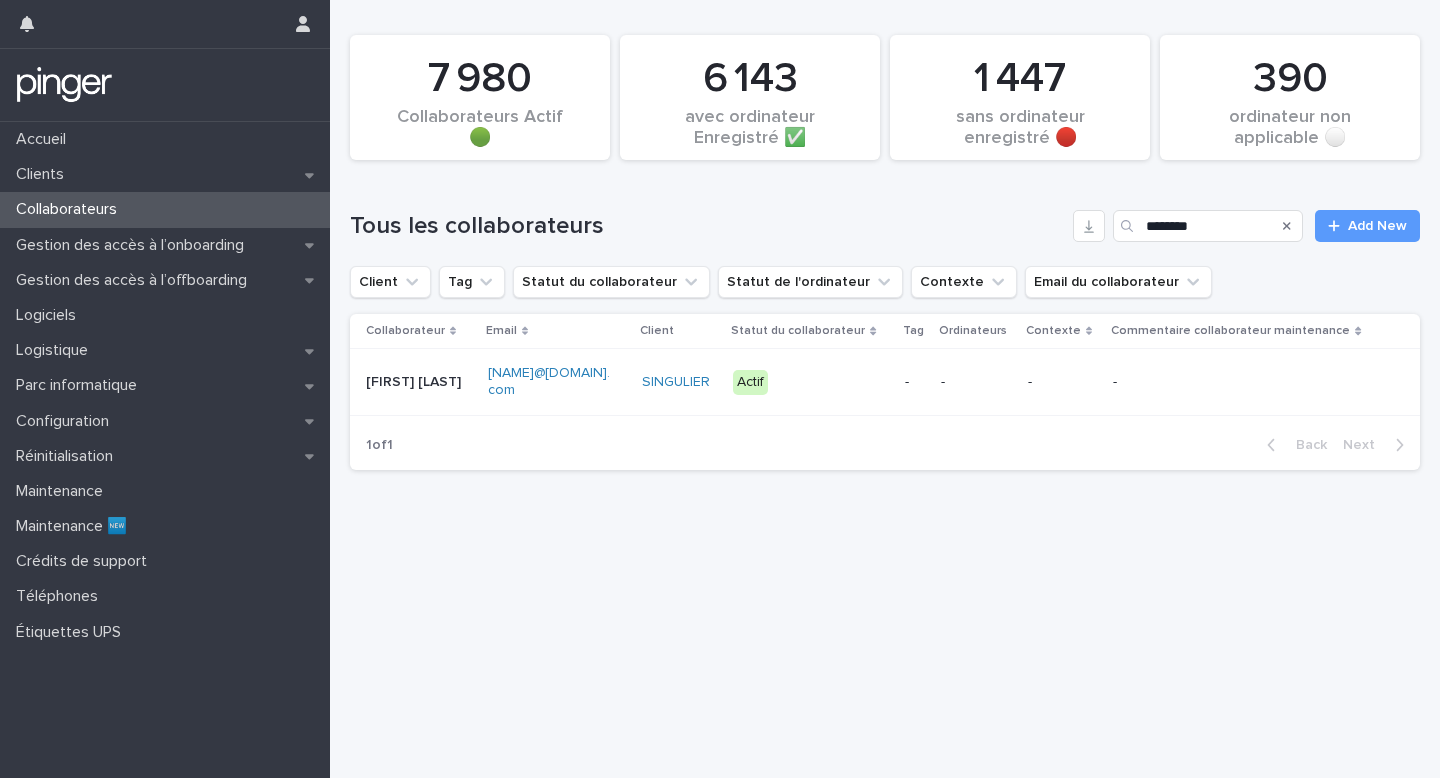 click on "Actif" at bounding box center [795, 382] 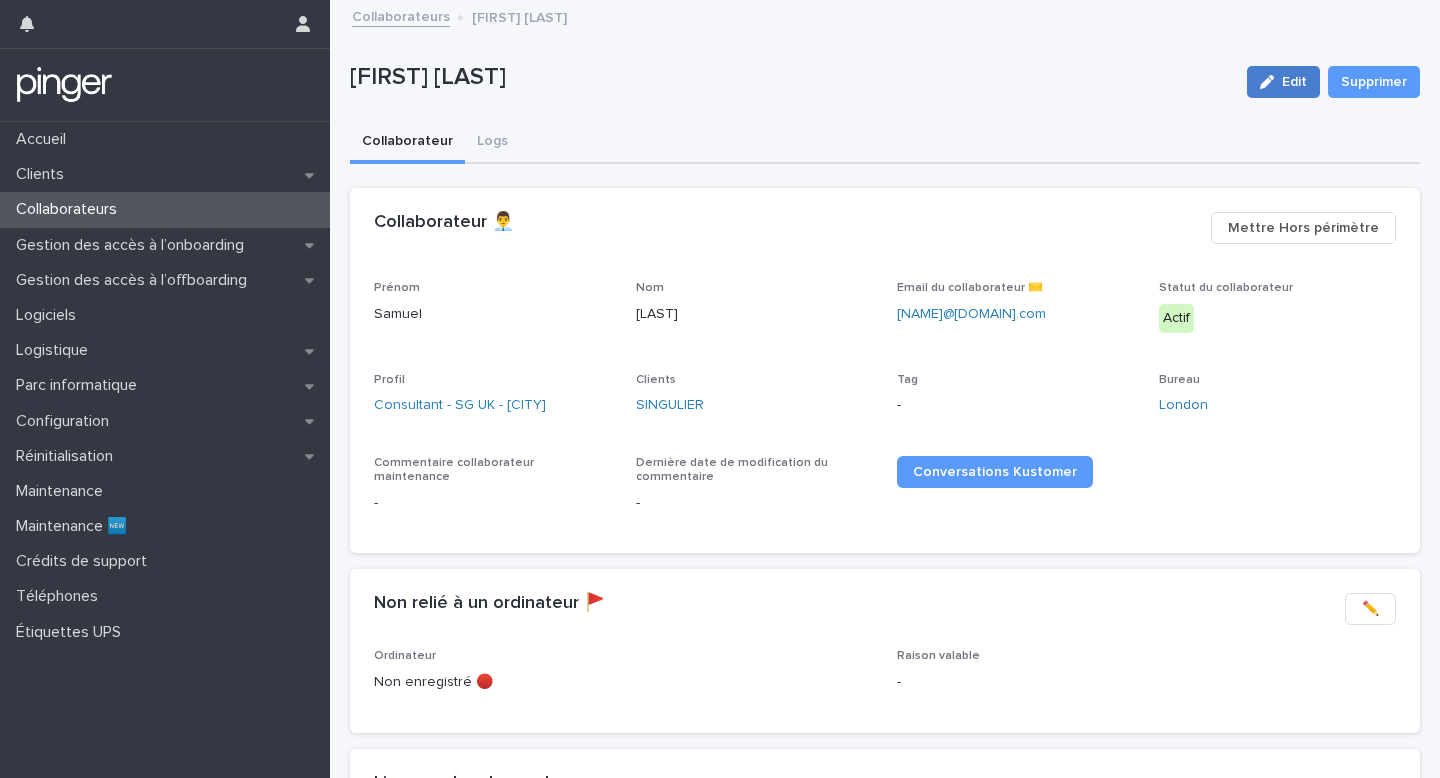 click on "Edit" at bounding box center (1283, 82) 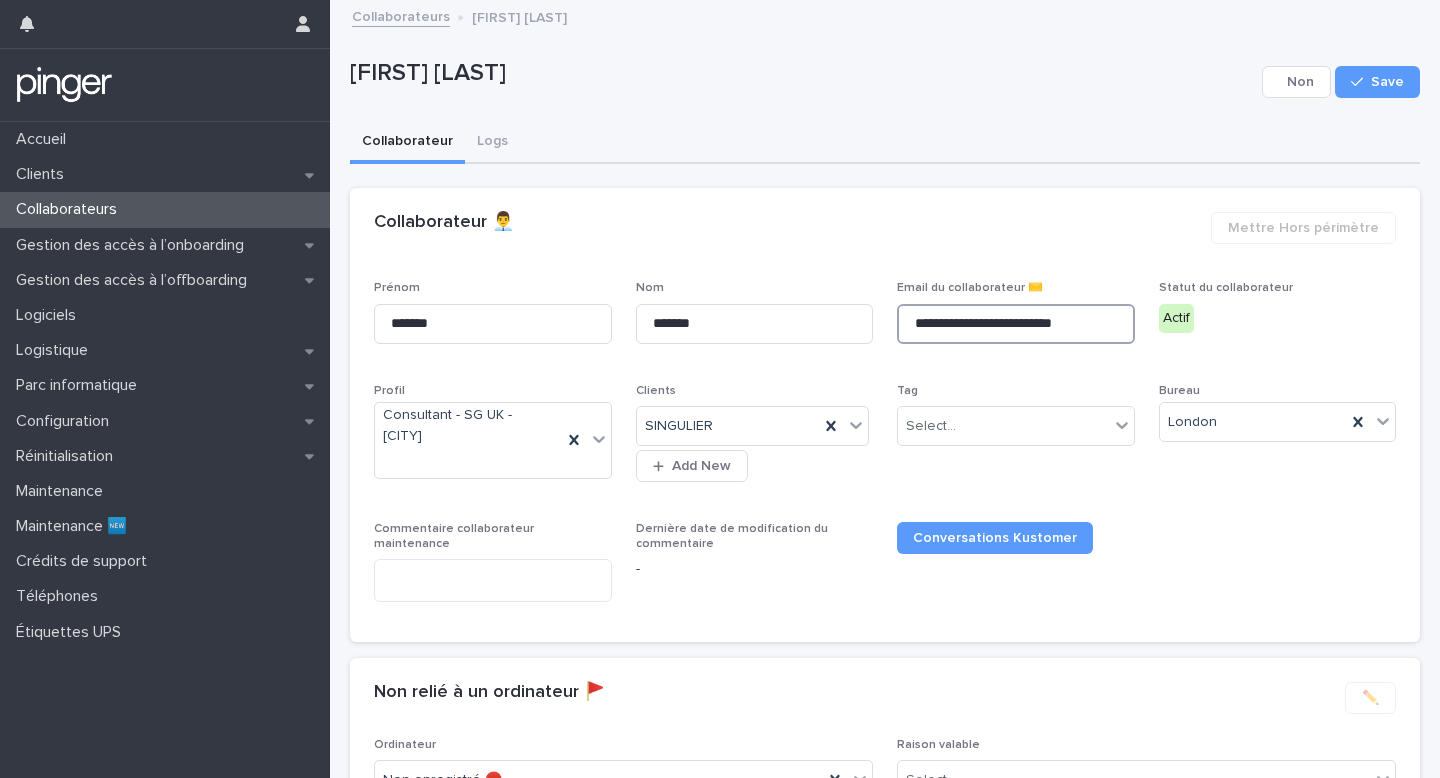 click on "**********" at bounding box center [1016, 324] 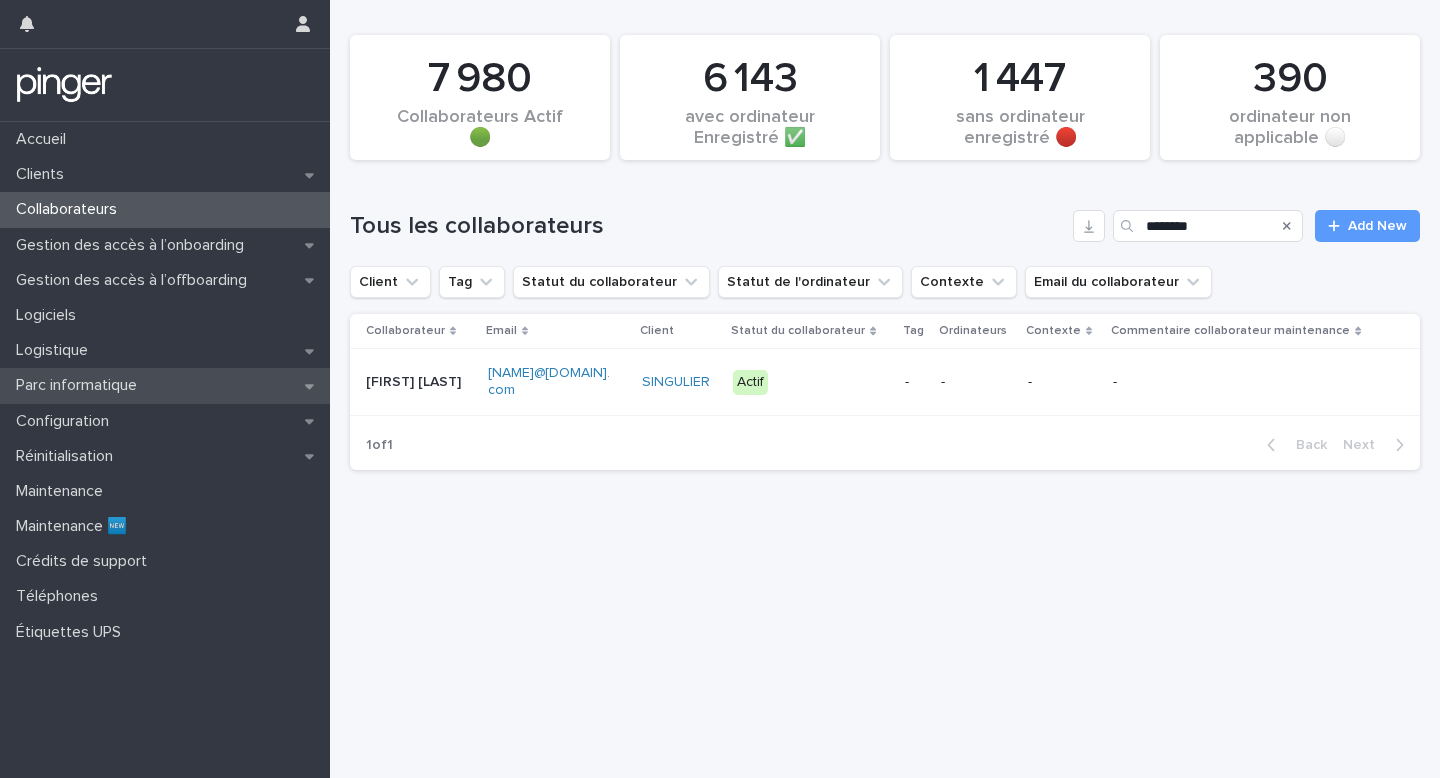 click on "Parc informatique" at bounding box center [80, 385] 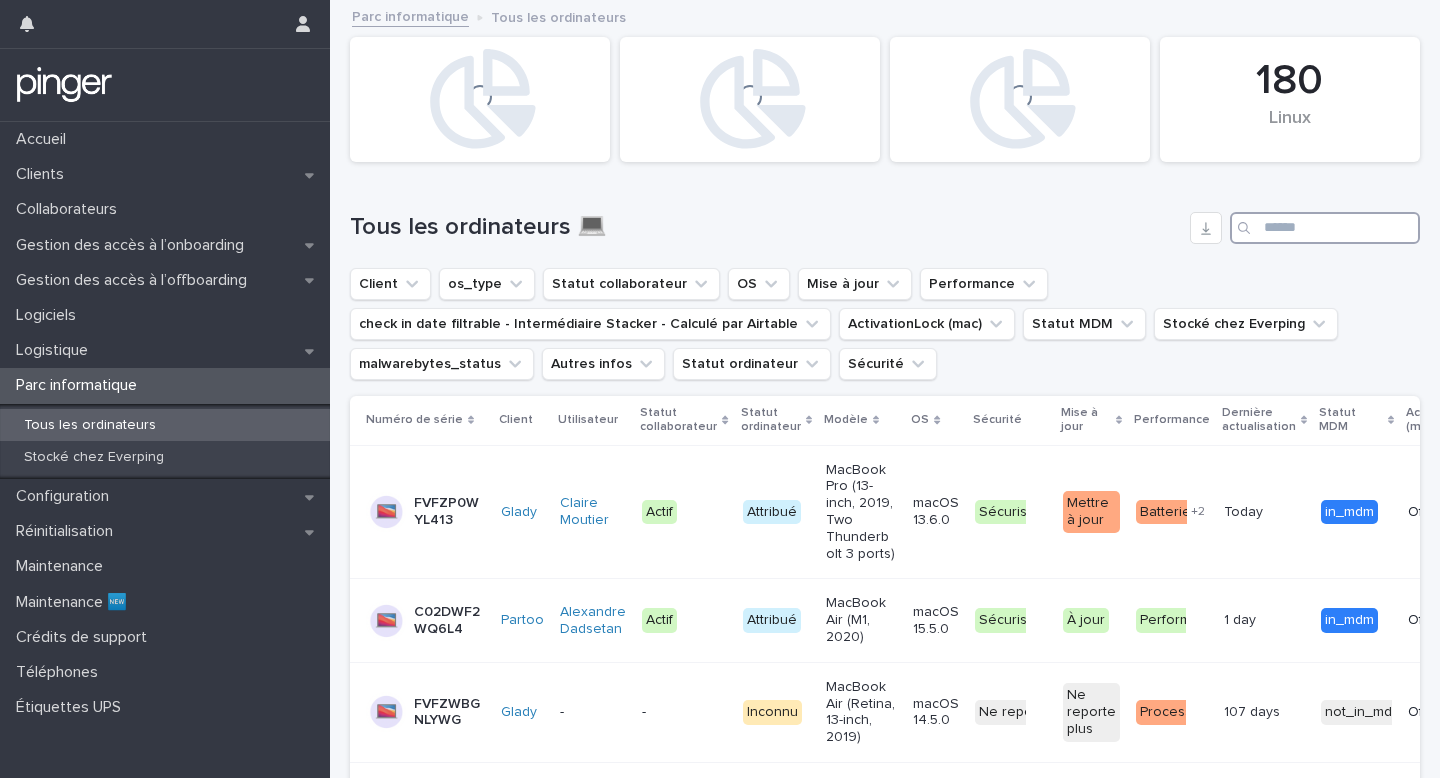 click at bounding box center (1325, 228) 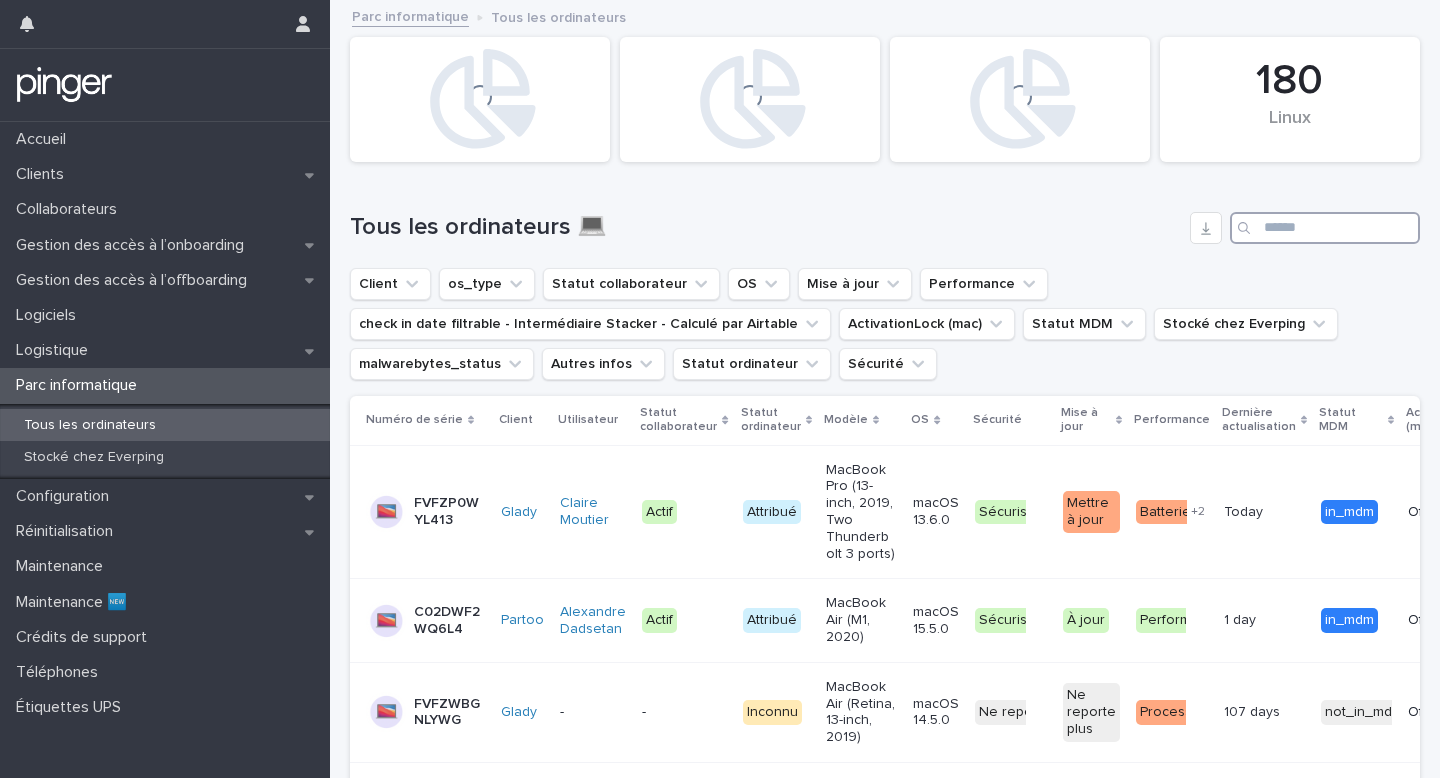 paste on "**********" 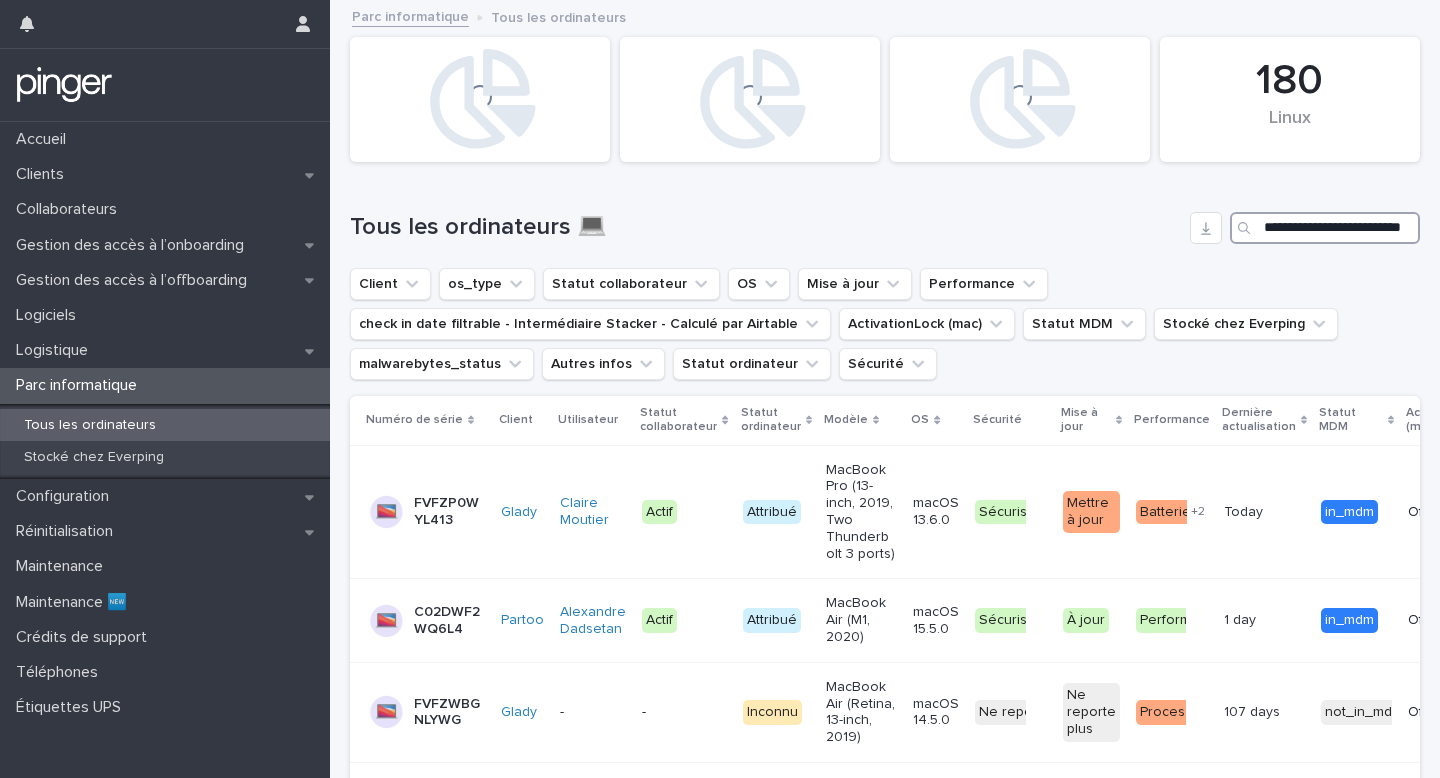 scroll, scrollTop: 0, scrollLeft: 55, axis: horizontal 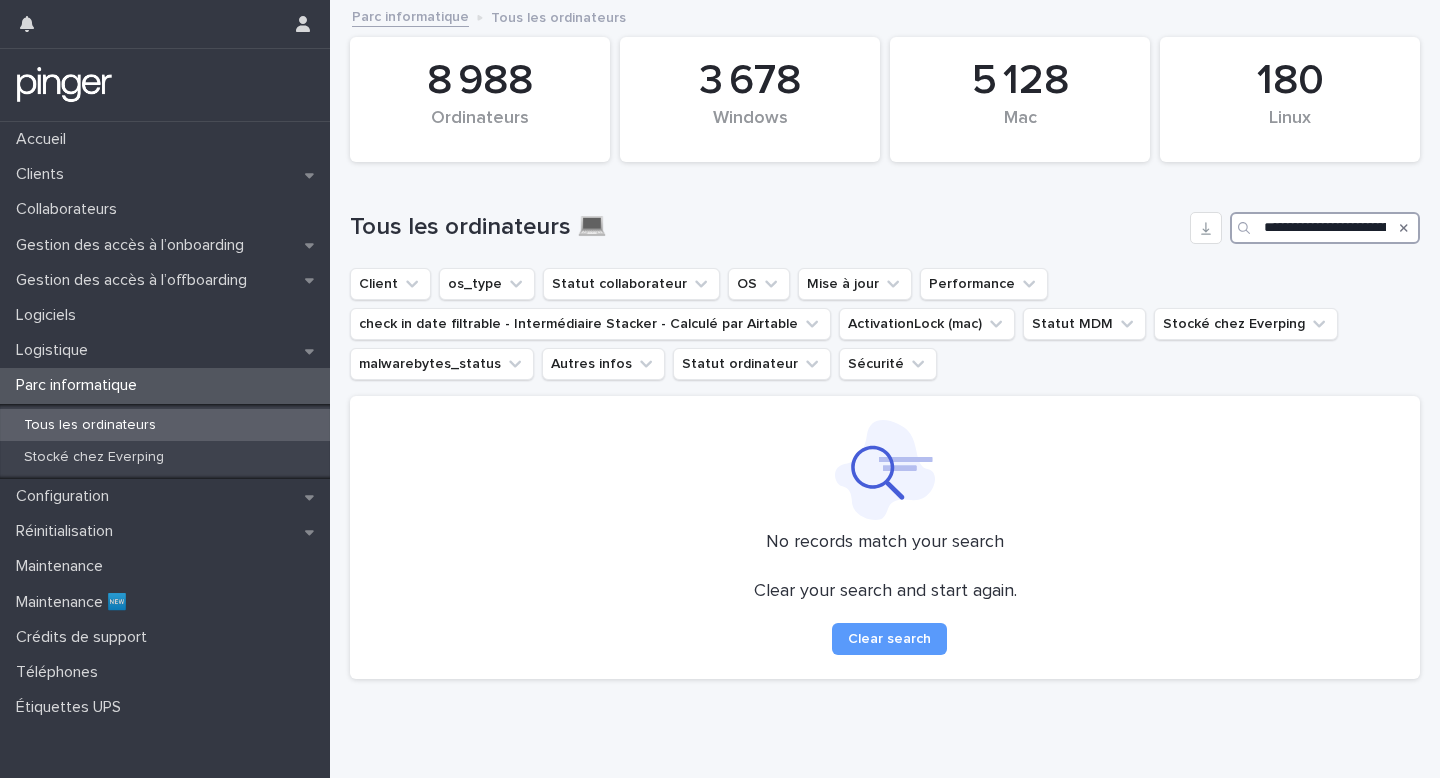 click on "**********" at bounding box center (1325, 228) 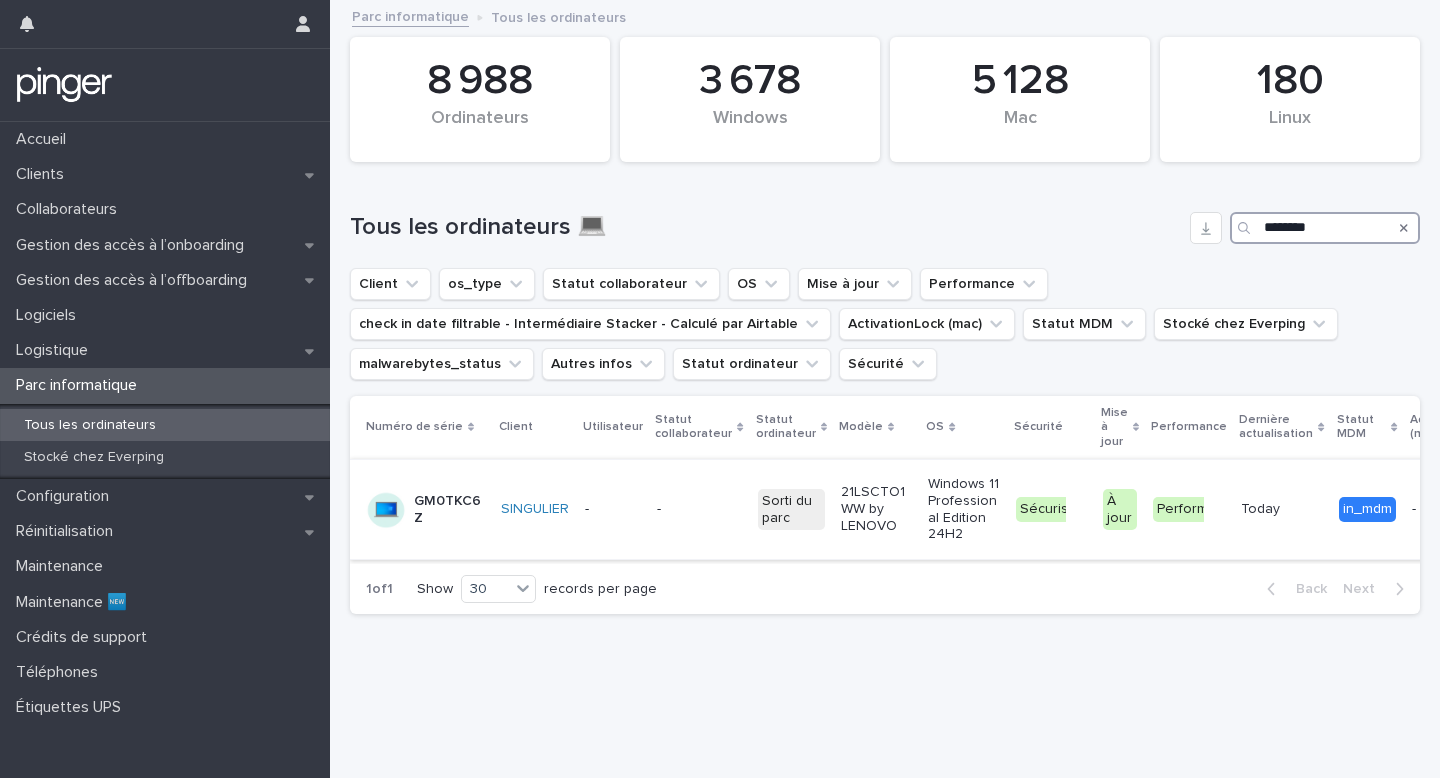 type on "********" 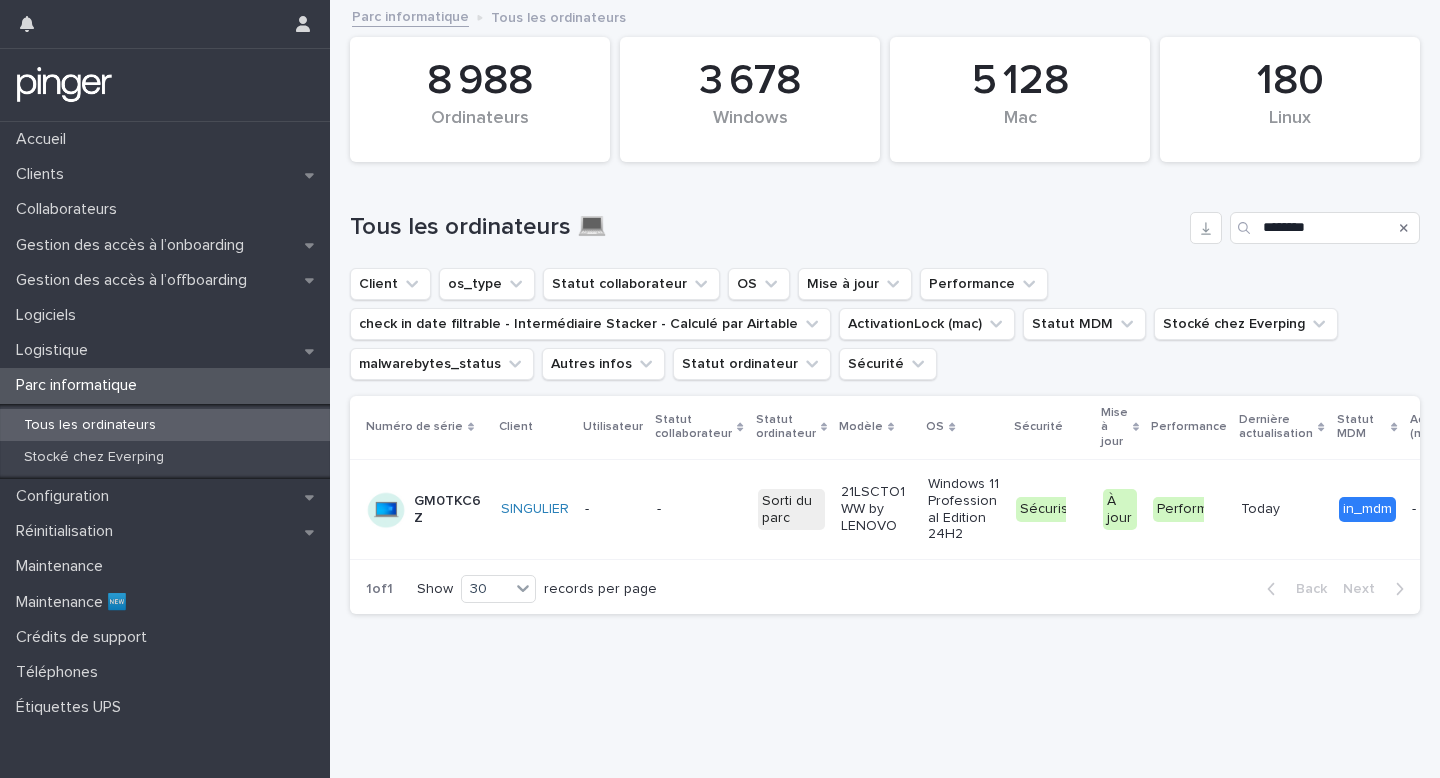 click on "-" at bounding box center [613, 509] 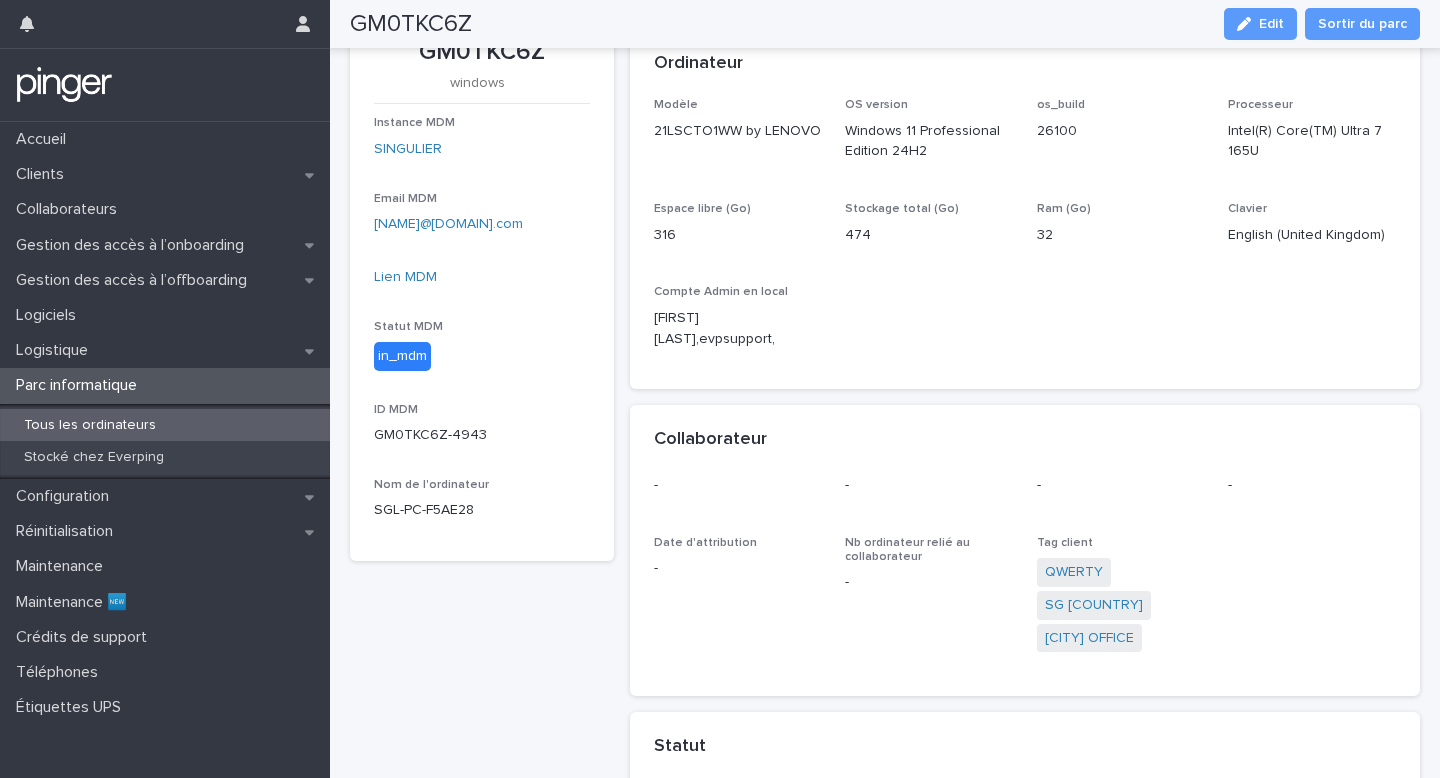 scroll, scrollTop: 220, scrollLeft: 0, axis: vertical 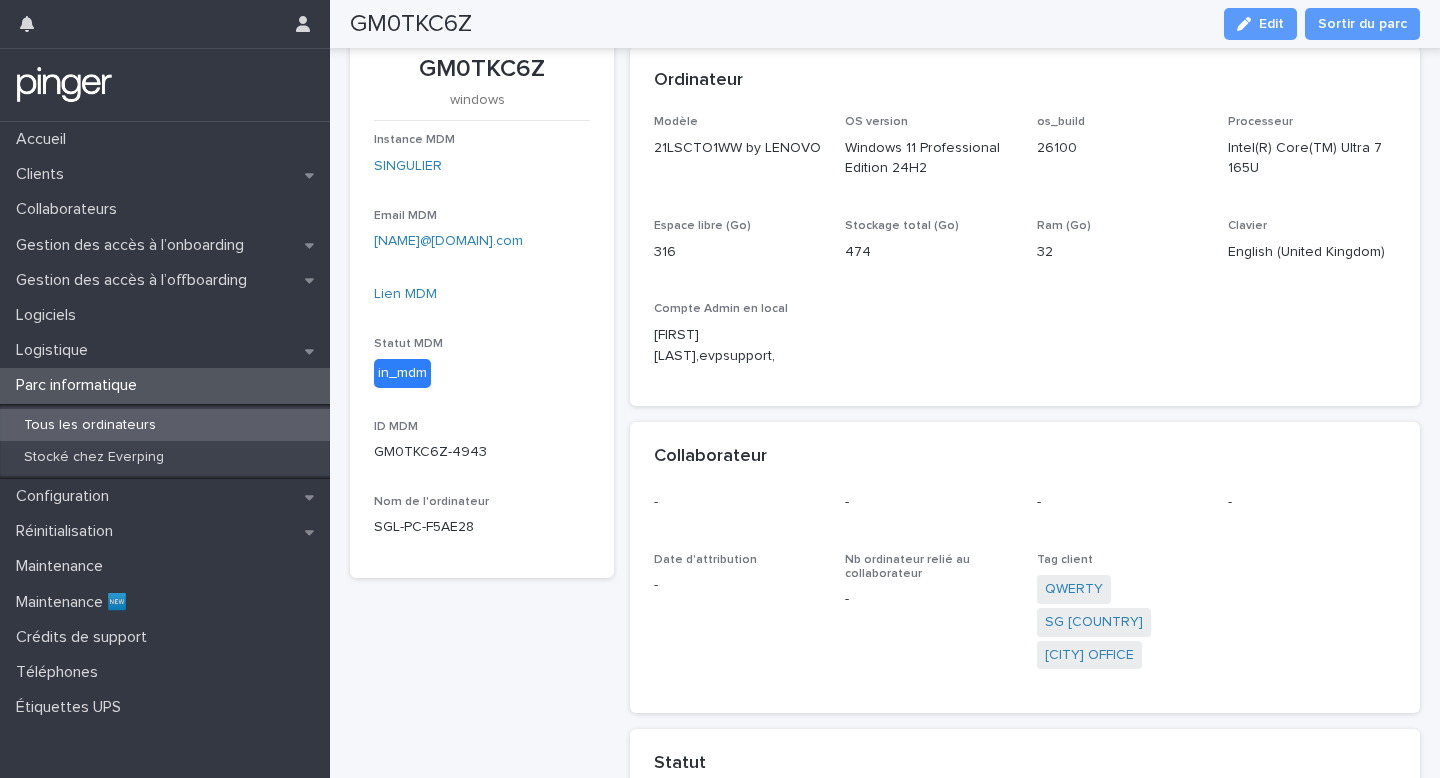 click on "GM0TKC6Z" at bounding box center [411, 24] 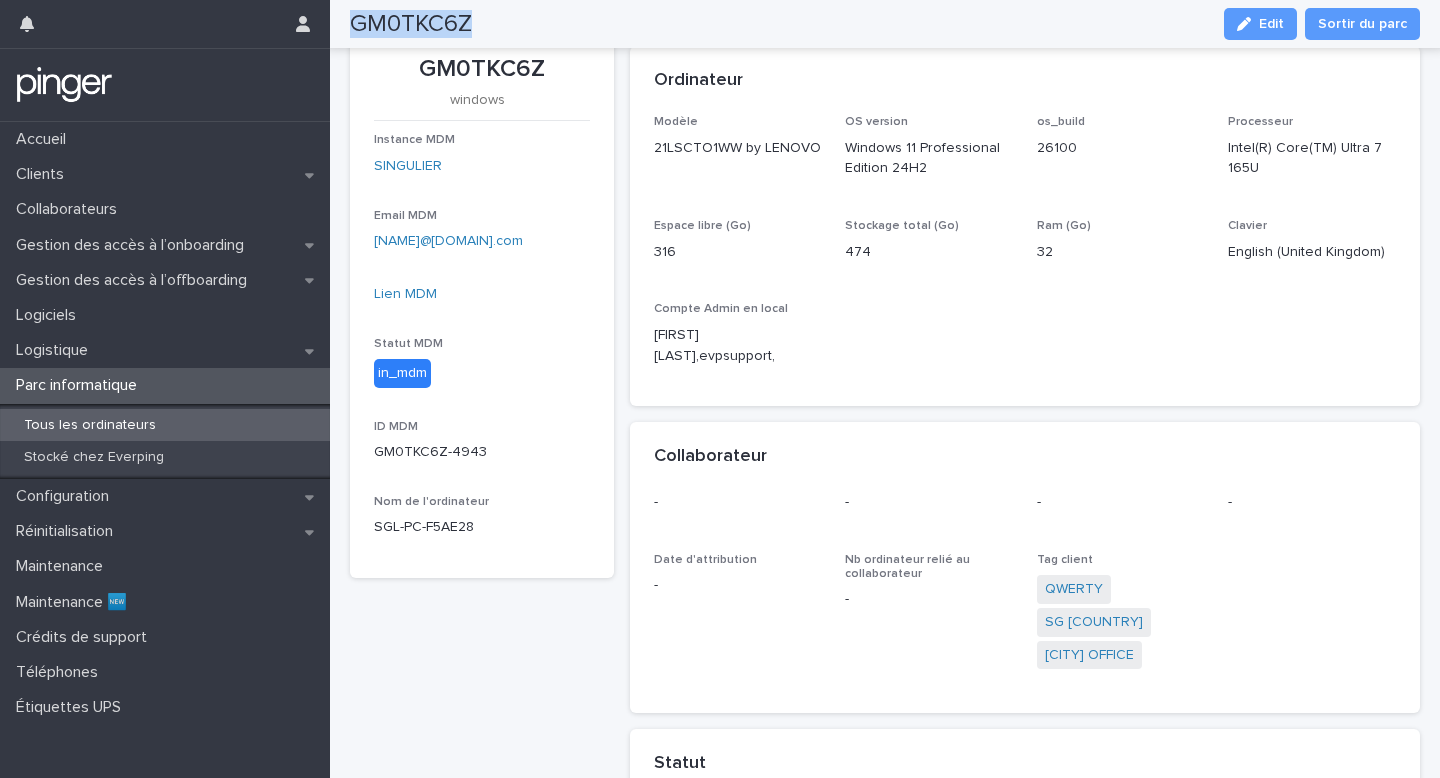 click on "GM0TKC6Z" at bounding box center (411, 24) 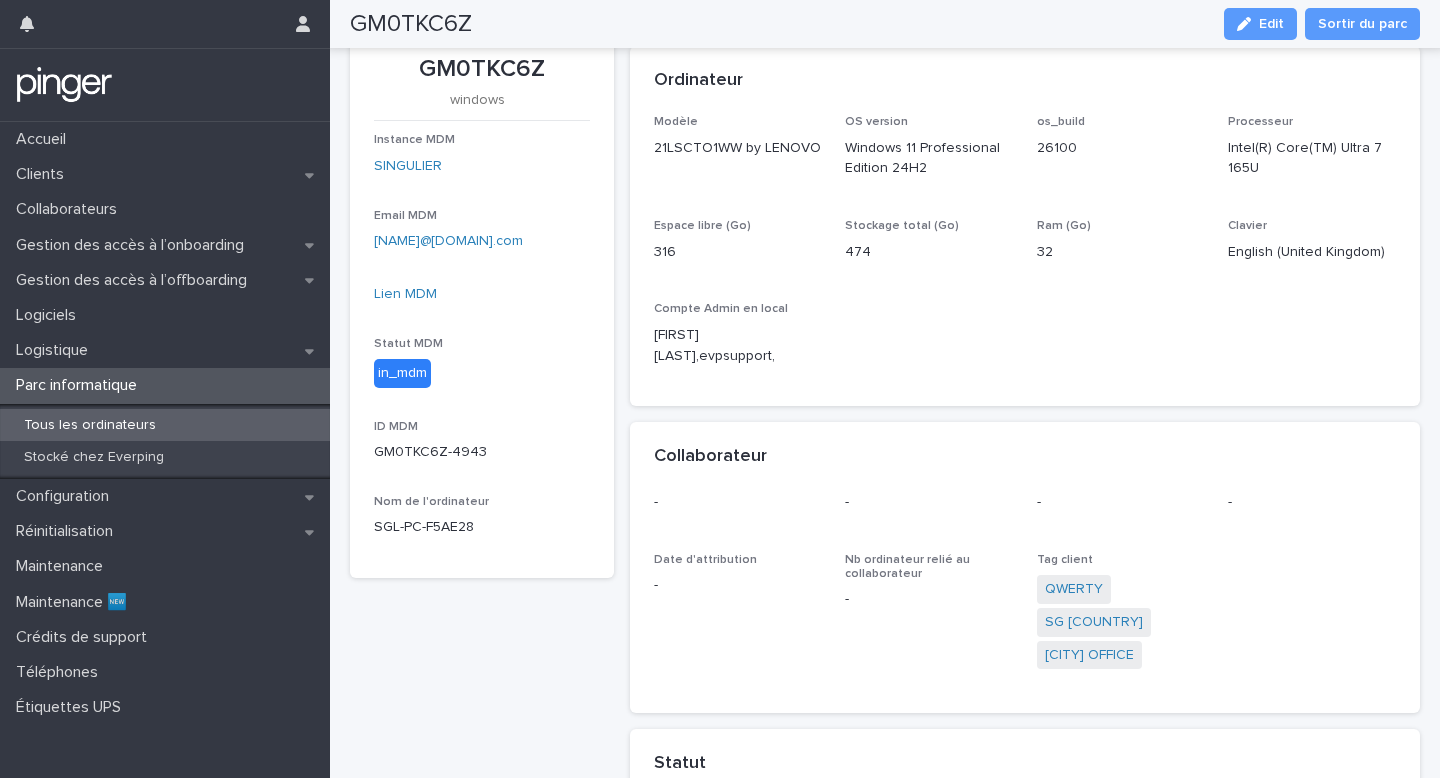 click on "GM0TKC6Z" at bounding box center [482, 69] 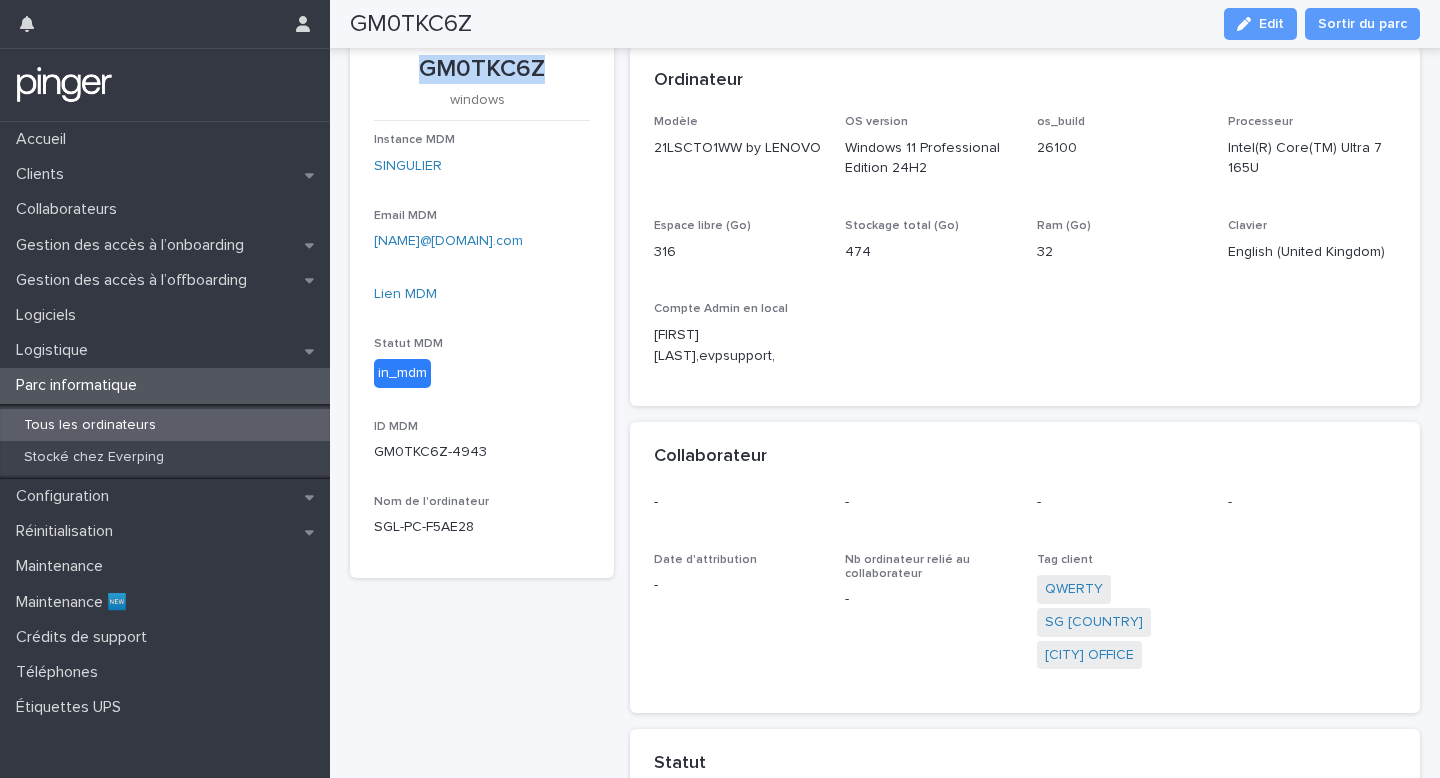 click on "GM0TKC6Z" at bounding box center (482, 69) 